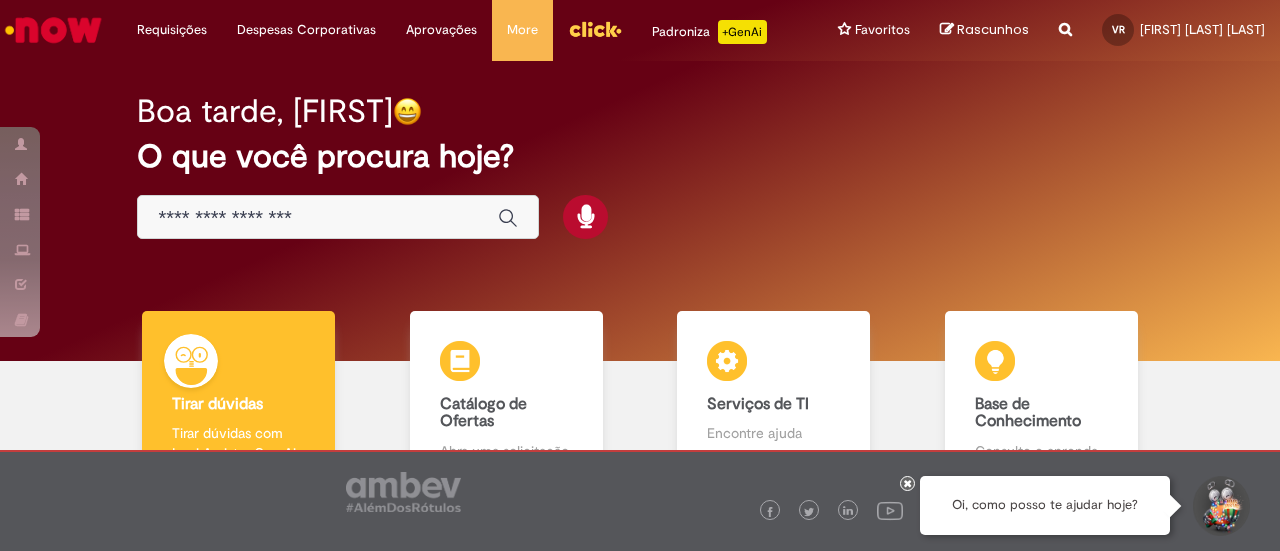 scroll, scrollTop: 0, scrollLeft: 0, axis: both 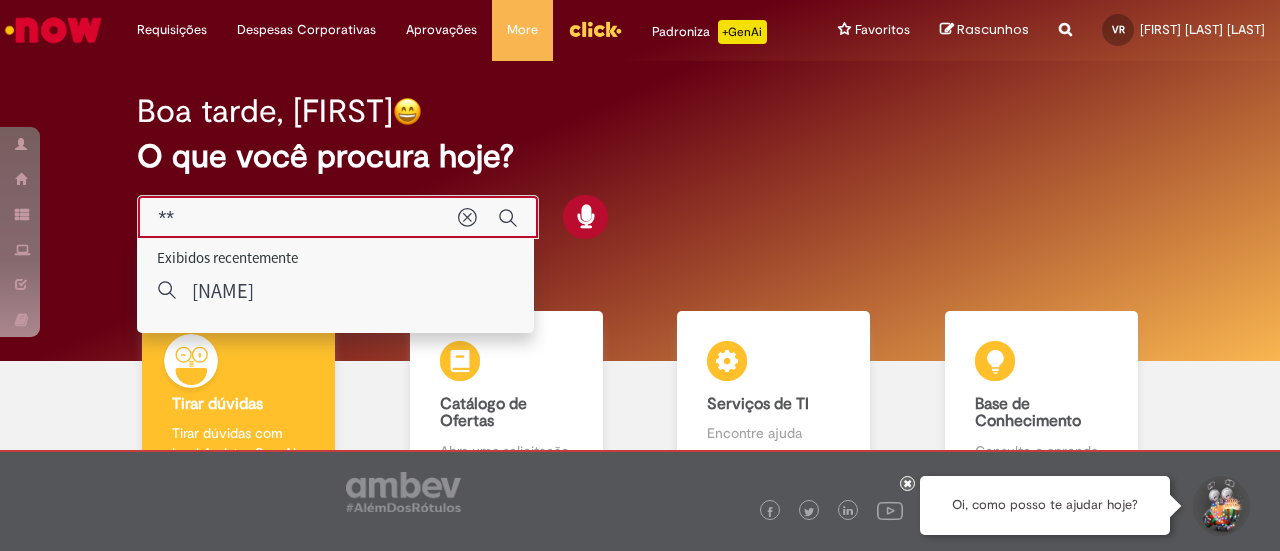type on "*" 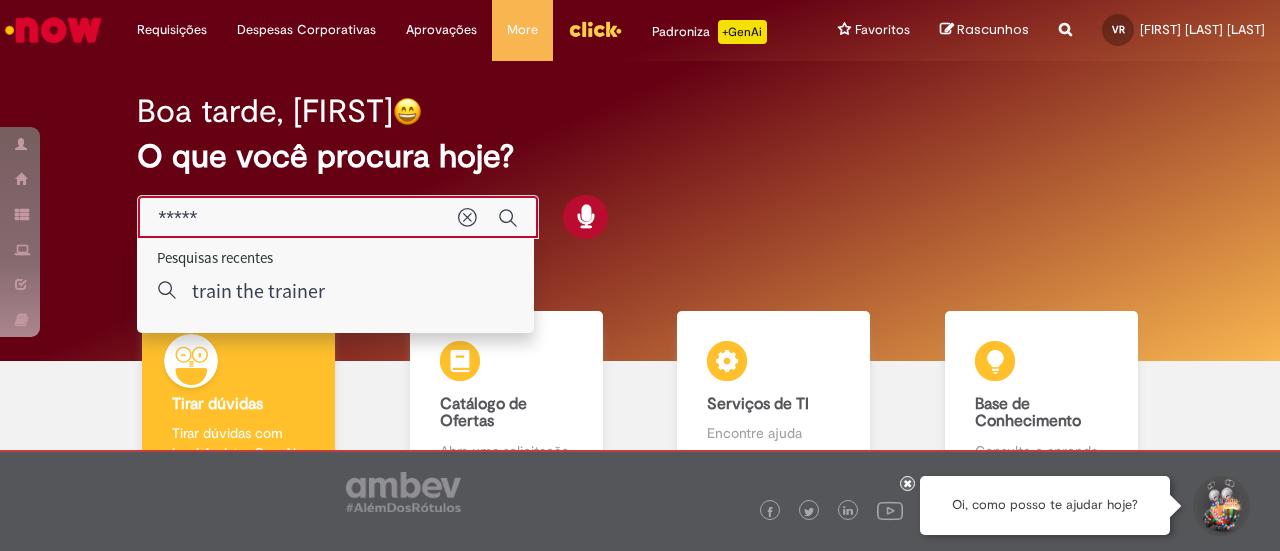 type on "******" 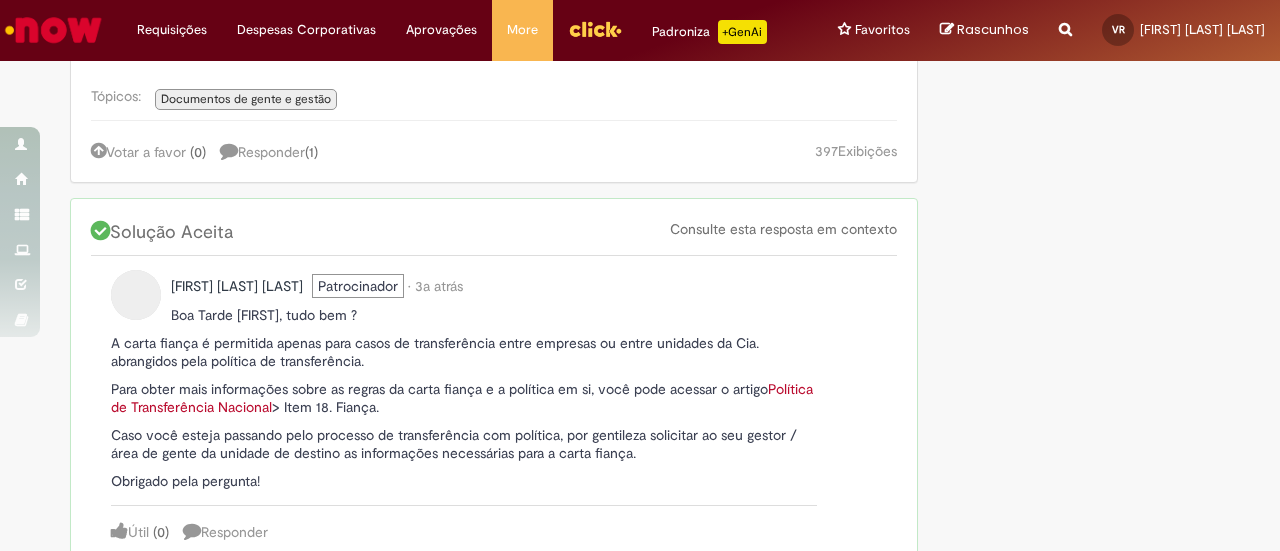 scroll, scrollTop: 400, scrollLeft: 0, axis: vertical 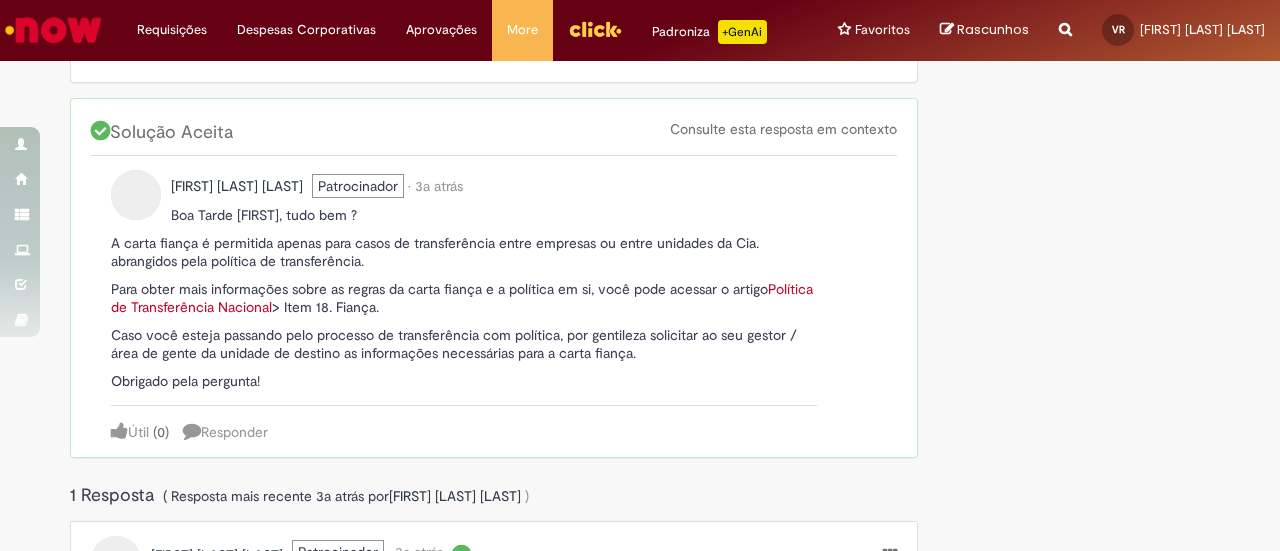 click on "Política de Transferência Nacional" at bounding box center (462, 298) 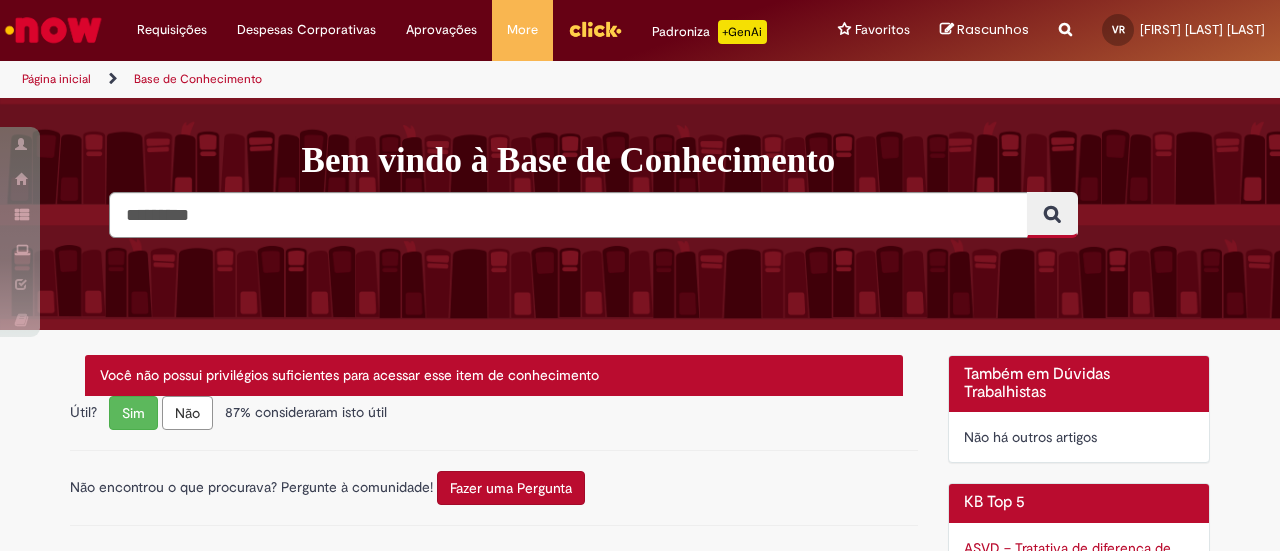 scroll, scrollTop: 0, scrollLeft: 0, axis: both 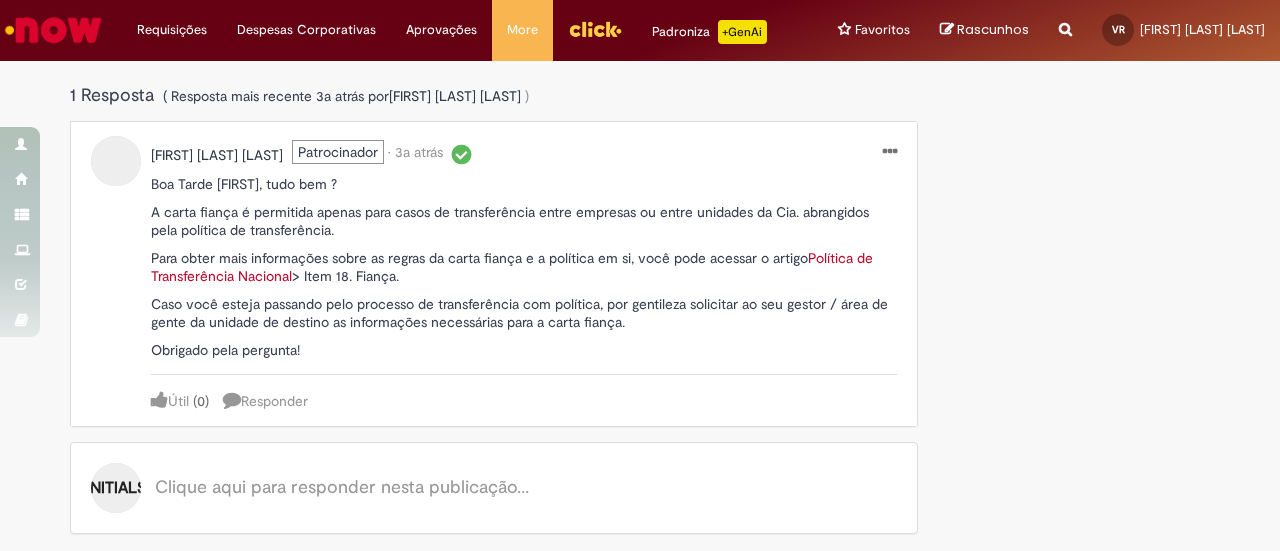click on "Política de Transferência Nacional" at bounding box center [512, 267] 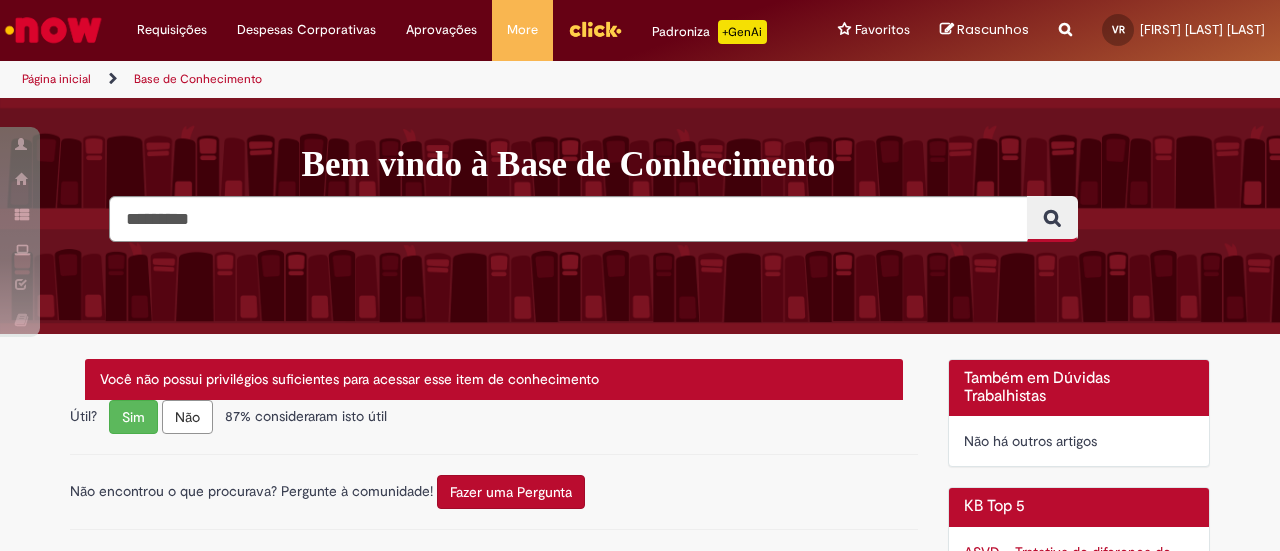 scroll, scrollTop: 0, scrollLeft: 0, axis: both 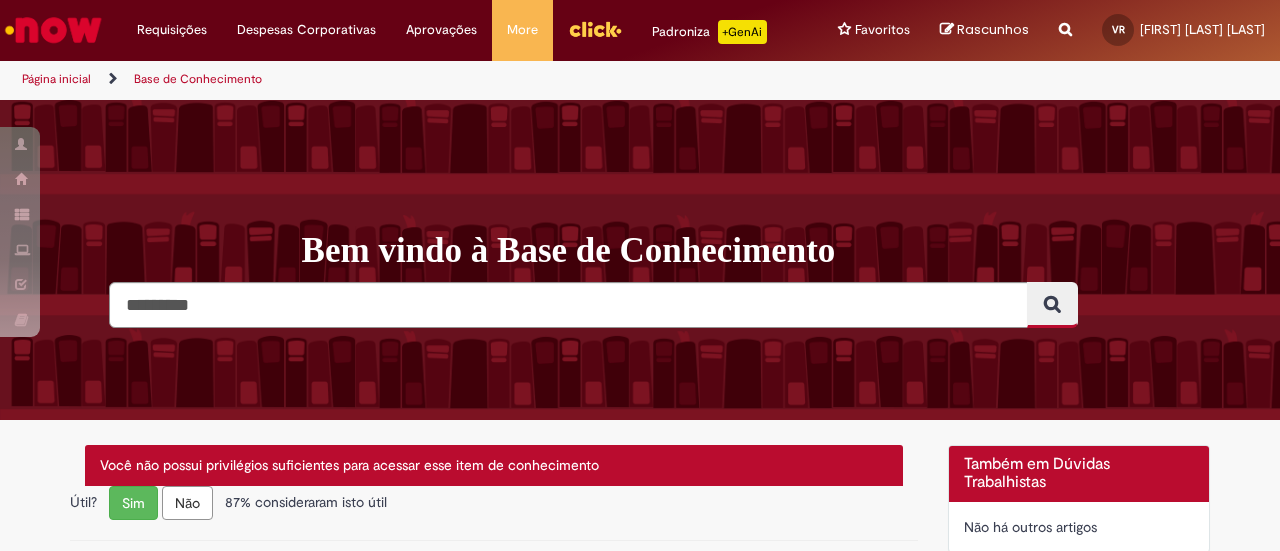 click at bounding box center (53, 30) 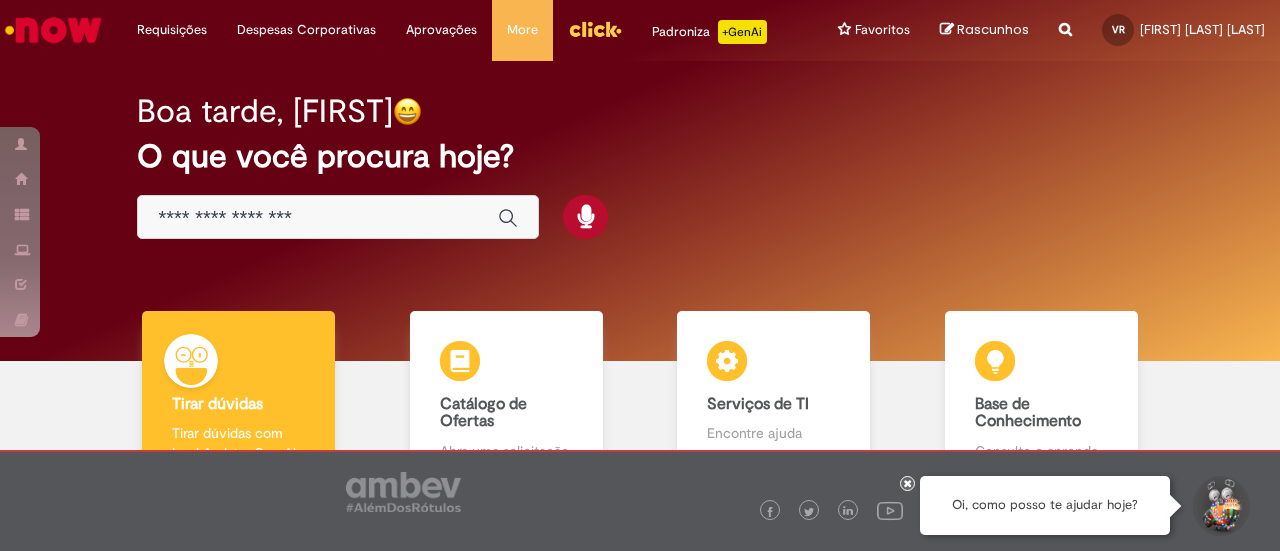 scroll, scrollTop: 0, scrollLeft: 0, axis: both 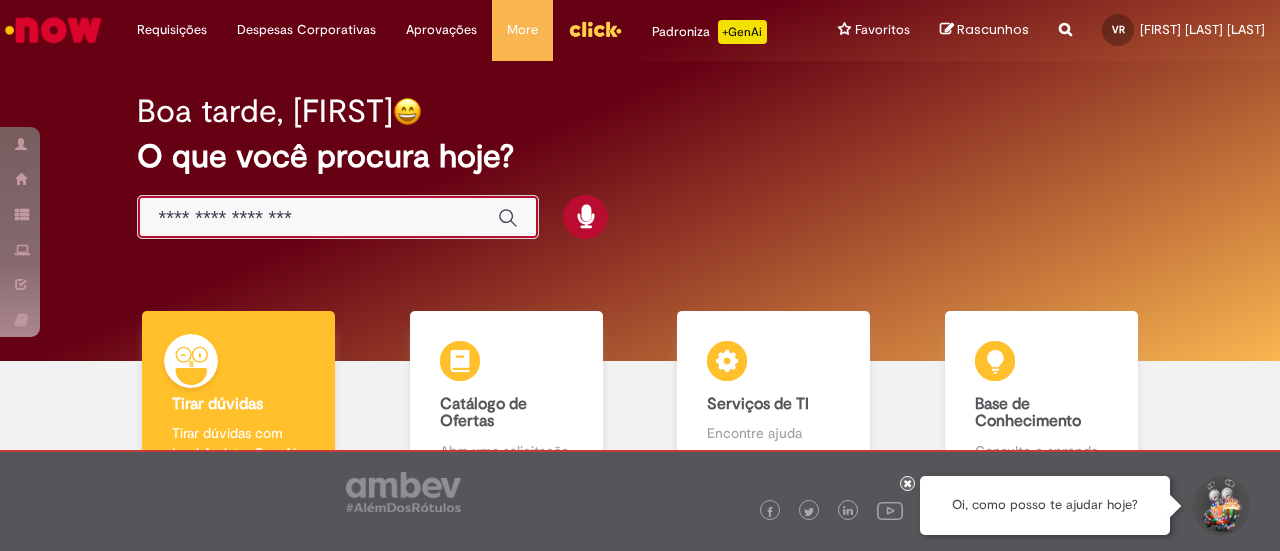 click at bounding box center (318, 218) 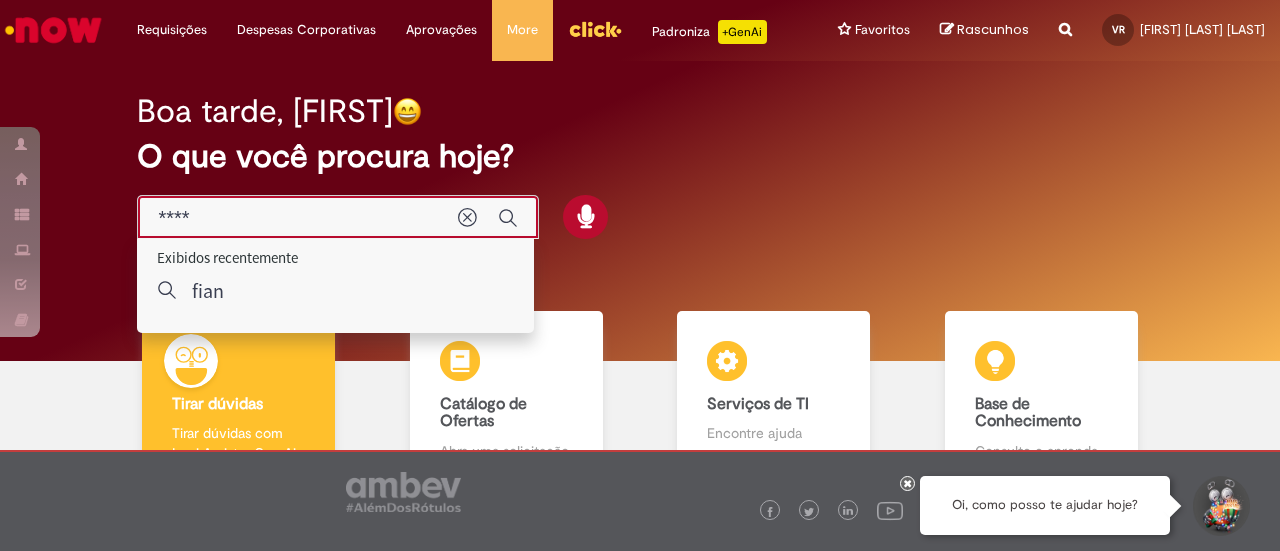 type on "*****" 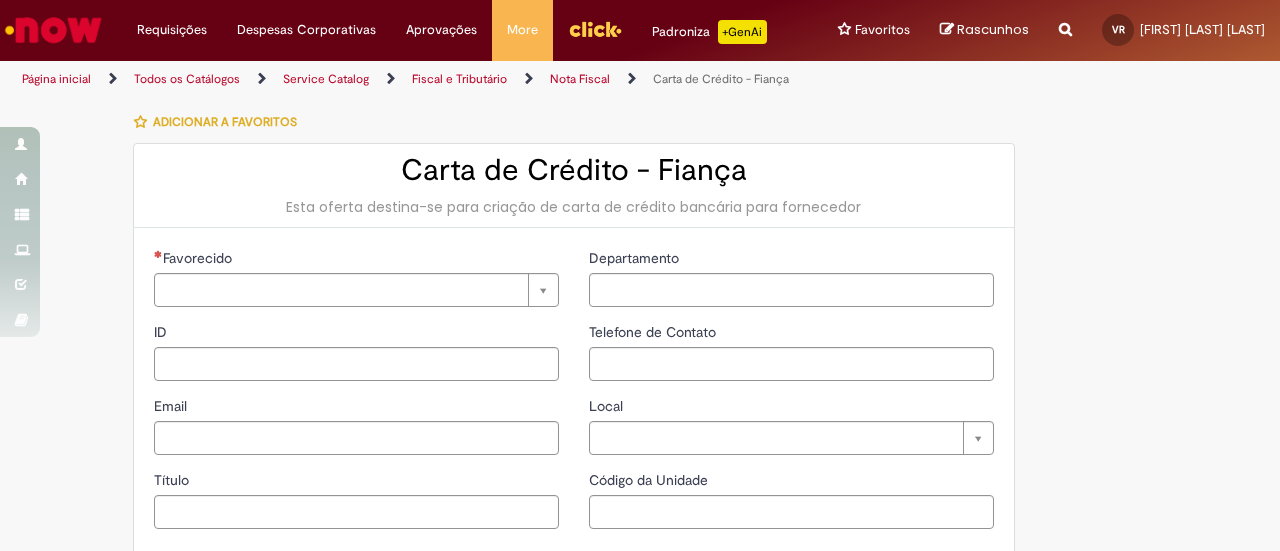 type on "********" 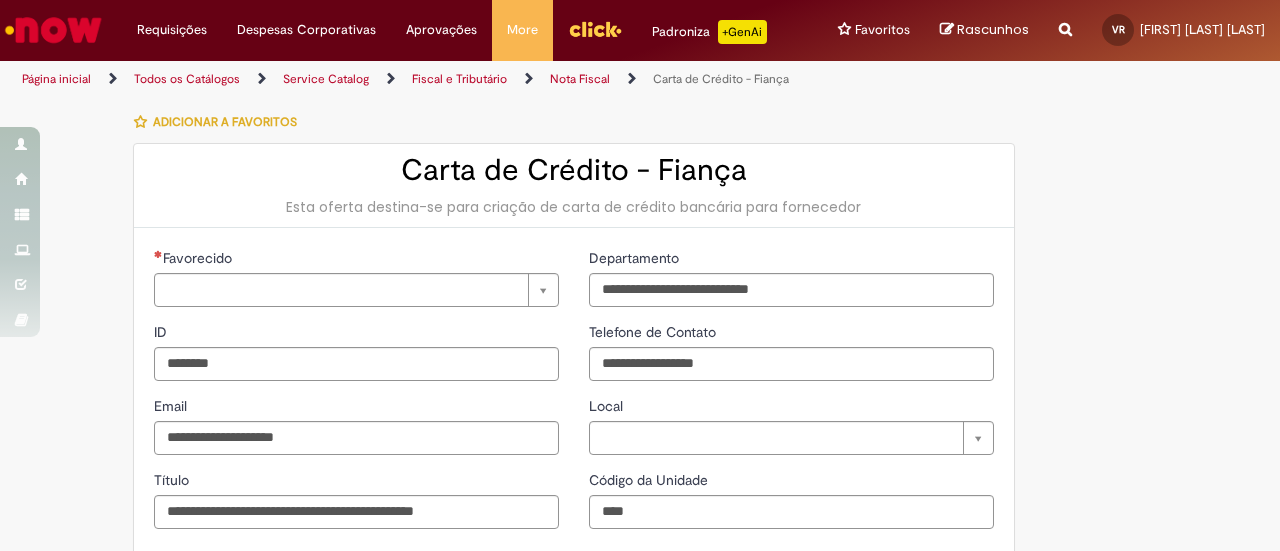 type on "**********" 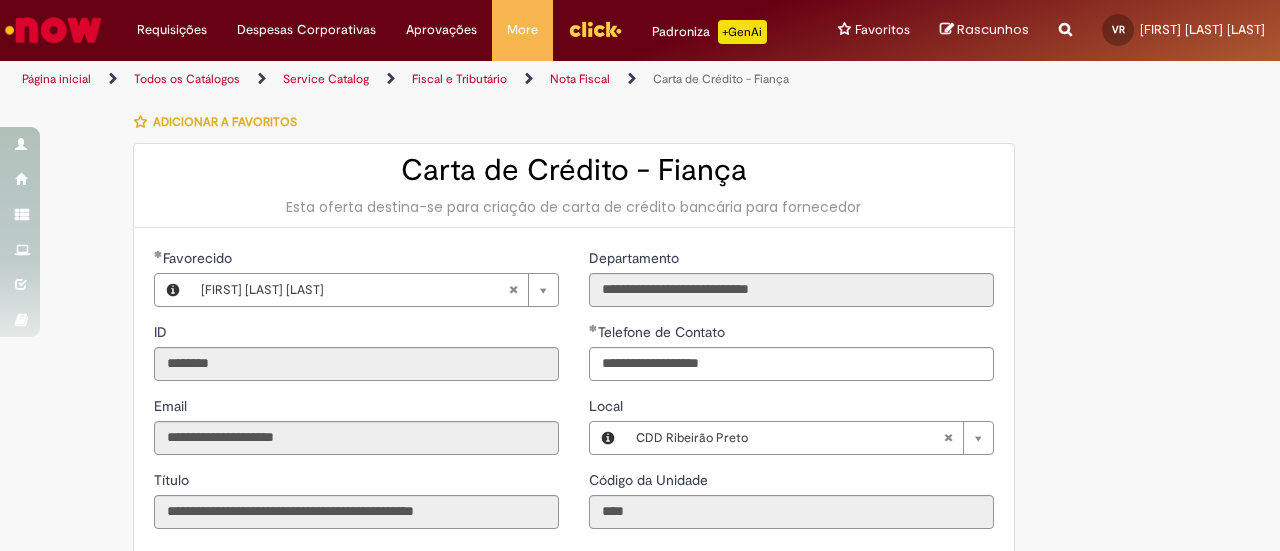 type on "**********" 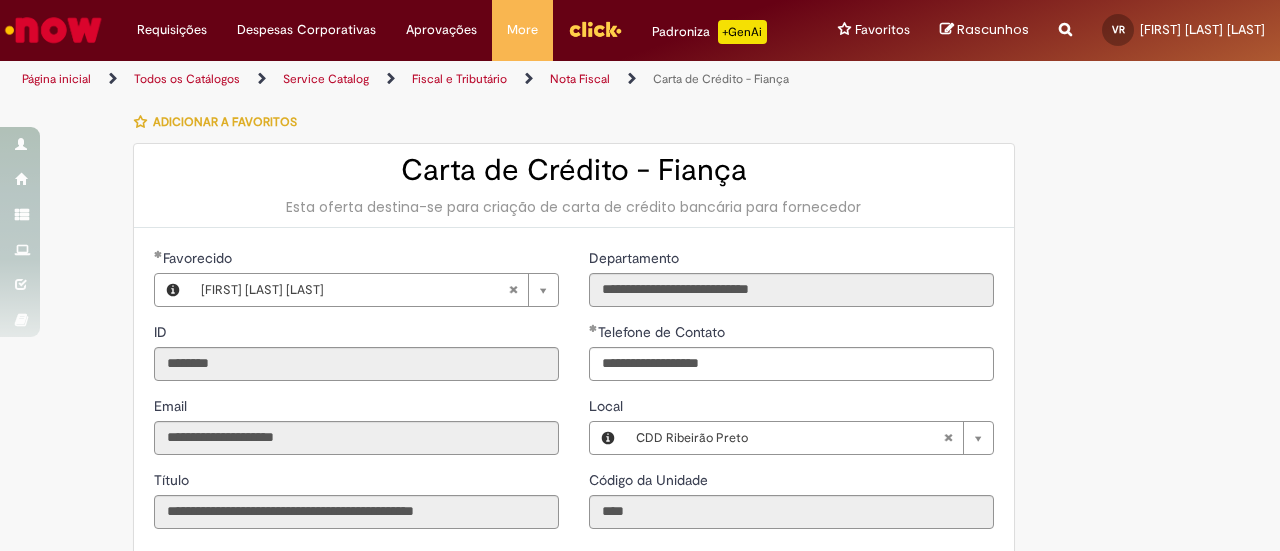 click on "Todos os Catálogos" at bounding box center (187, 79) 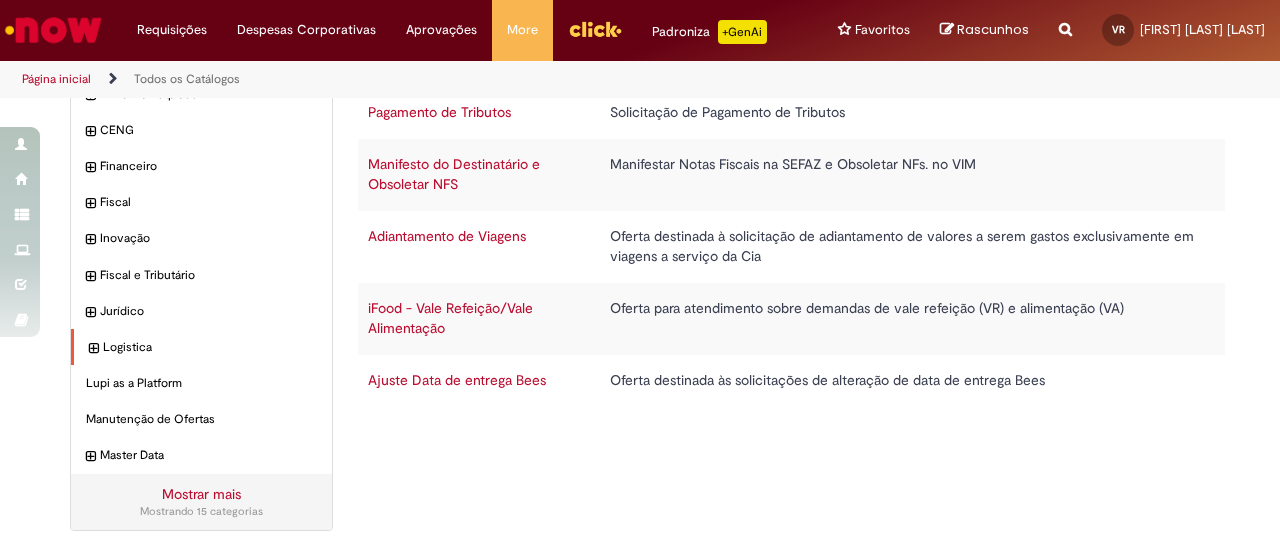scroll, scrollTop: 0, scrollLeft: 0, axis: both 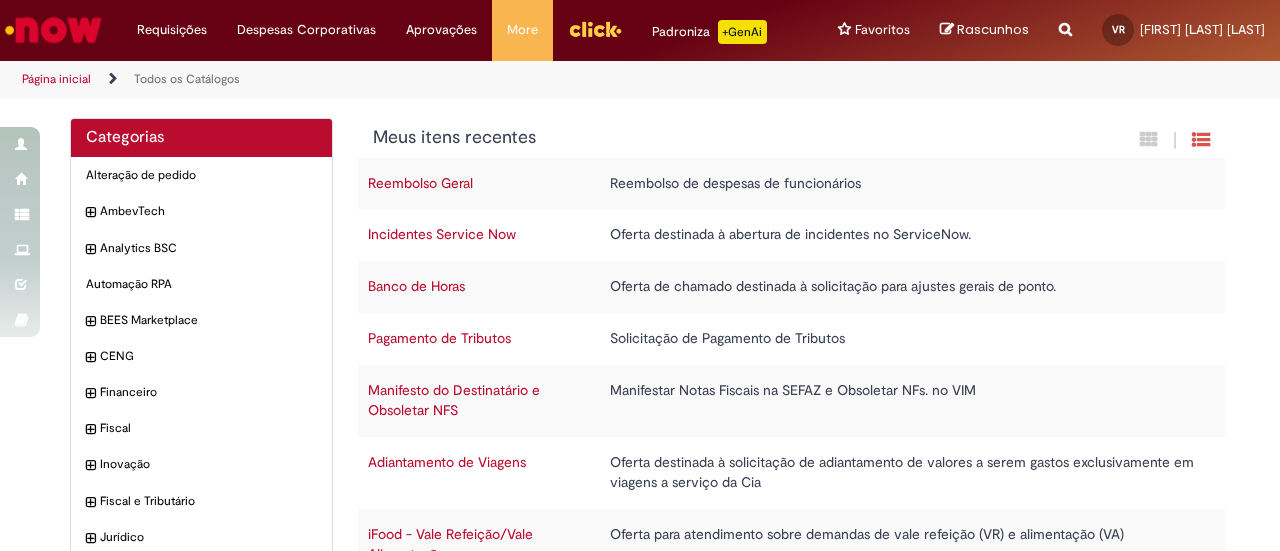 click on "Página inicial" at bounding box center [56, 79] 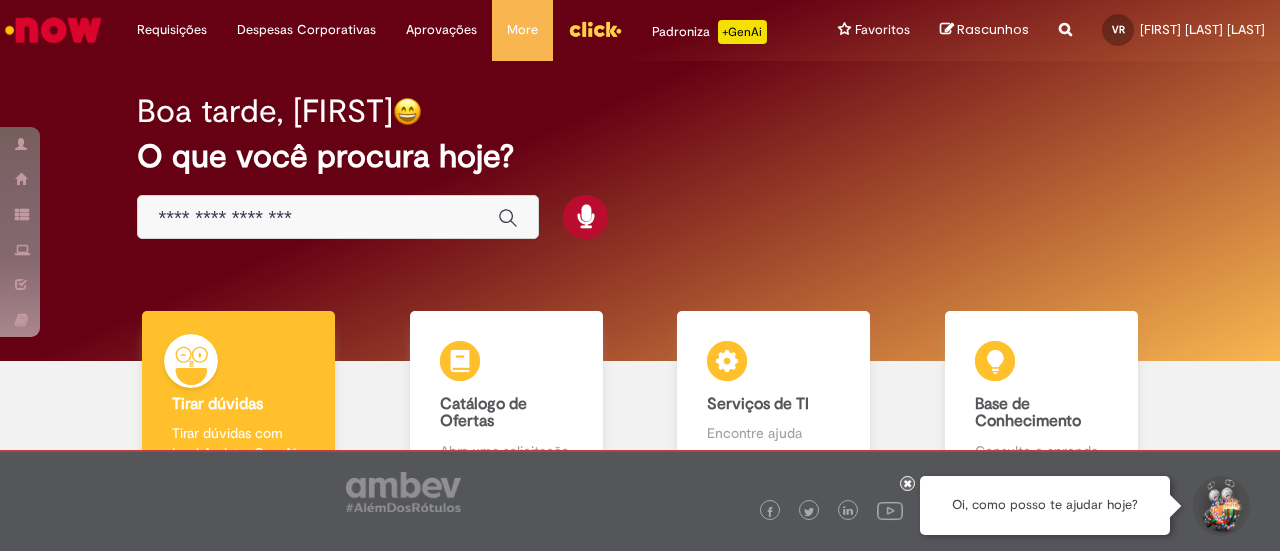 click at bounding box center [318, 218] 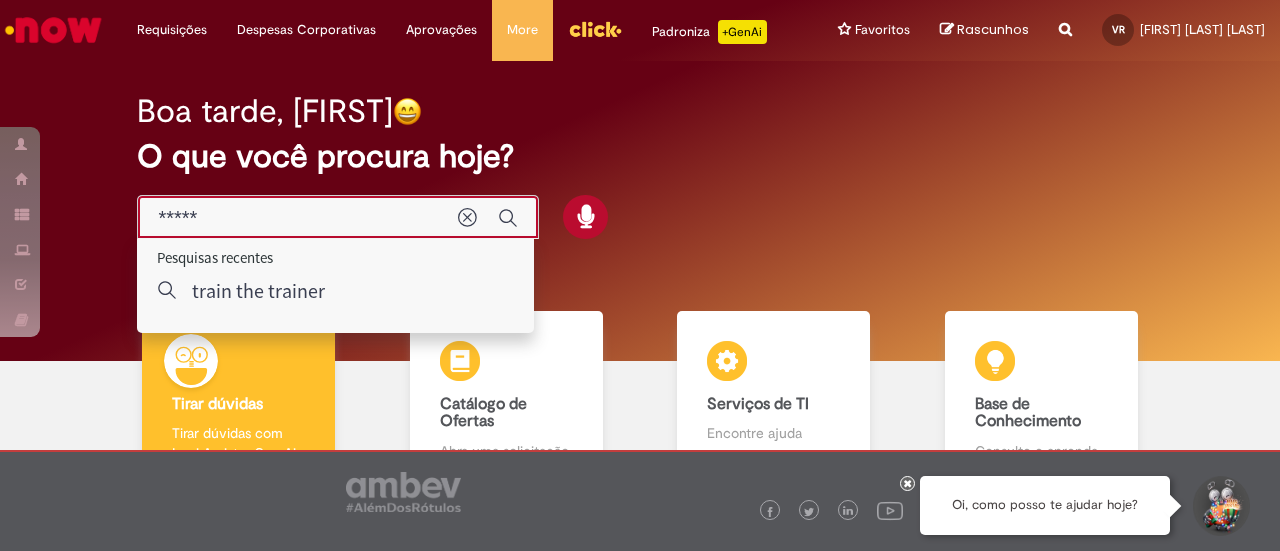 type on "******" 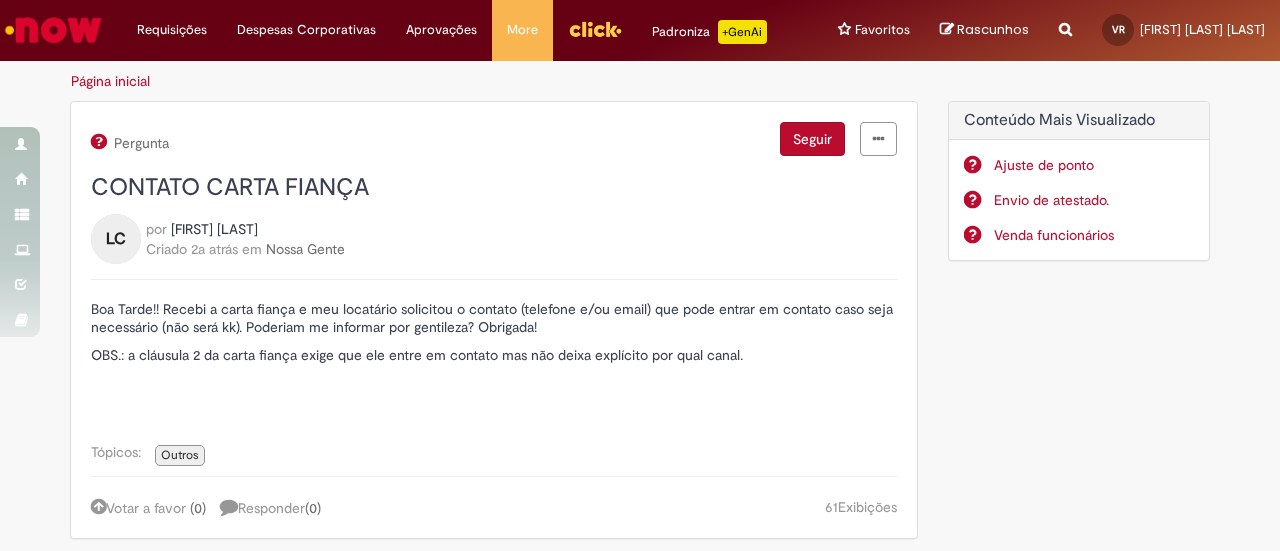 scroll, scrollTop: 12, scrollLeft: 0, axis: vertical 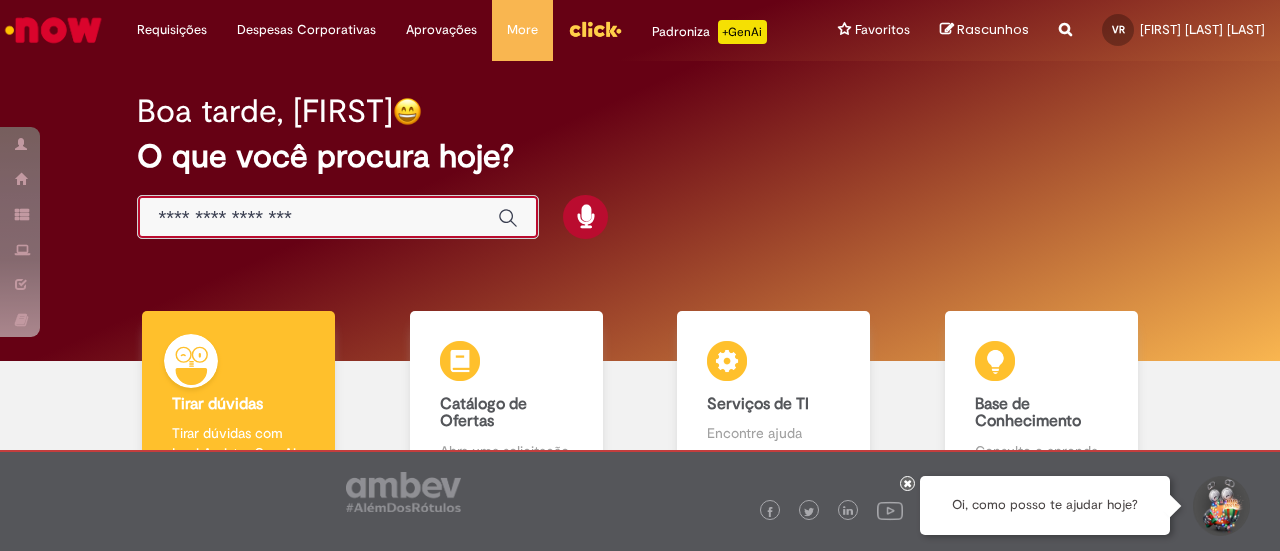 click at bounding box center [318, 218] 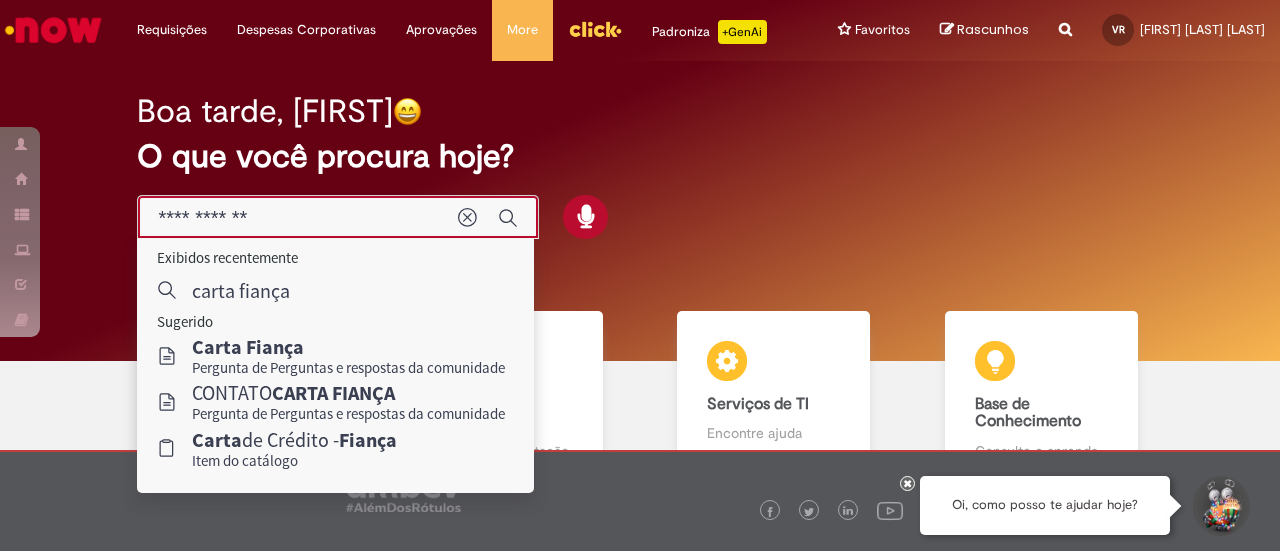type on "**********" 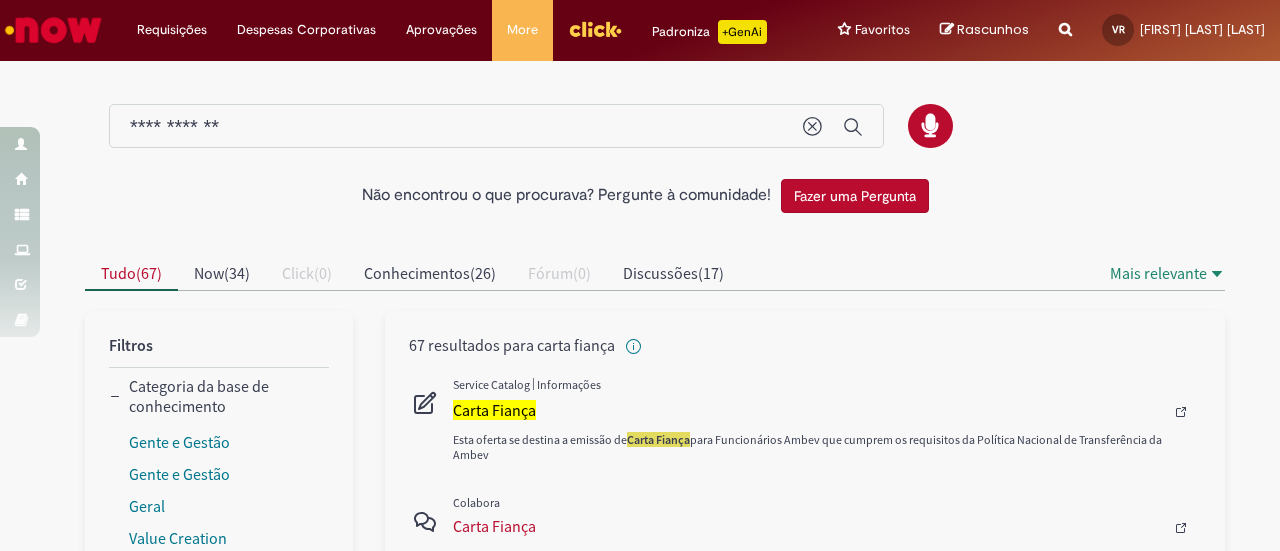 click on "Esta oferta se destina a emissão de  Carta Fiança  para Funcionários Ambev que cumprem os requisitos da Política Nacional de Transferência da Ambev" at bounding box center [827, 422] 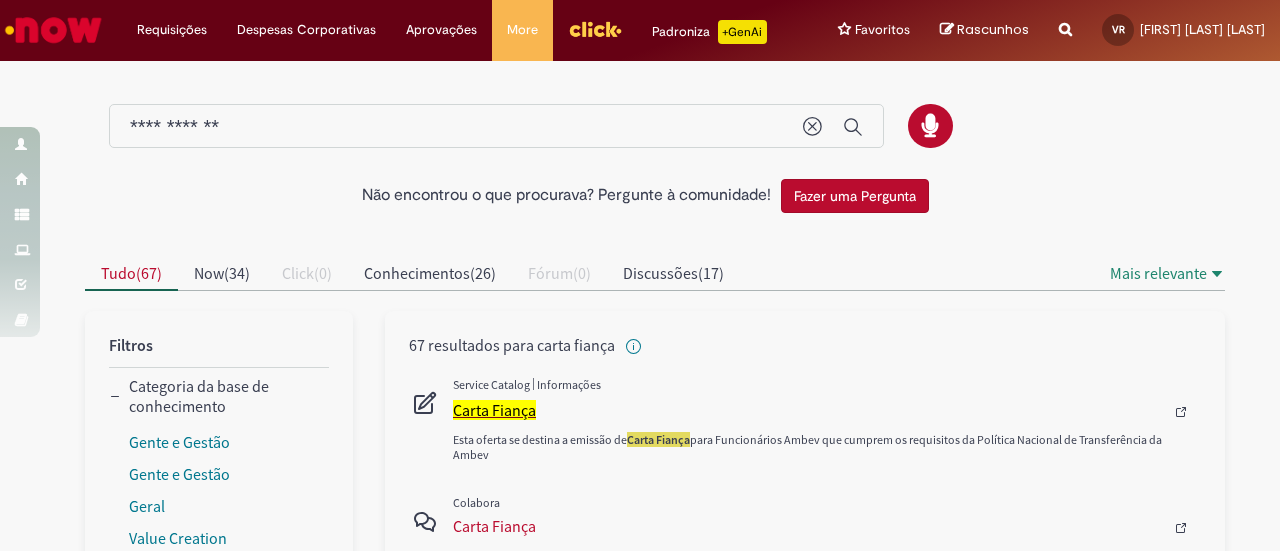 click on "Carta Fiança" at bounding box center (494, 410) 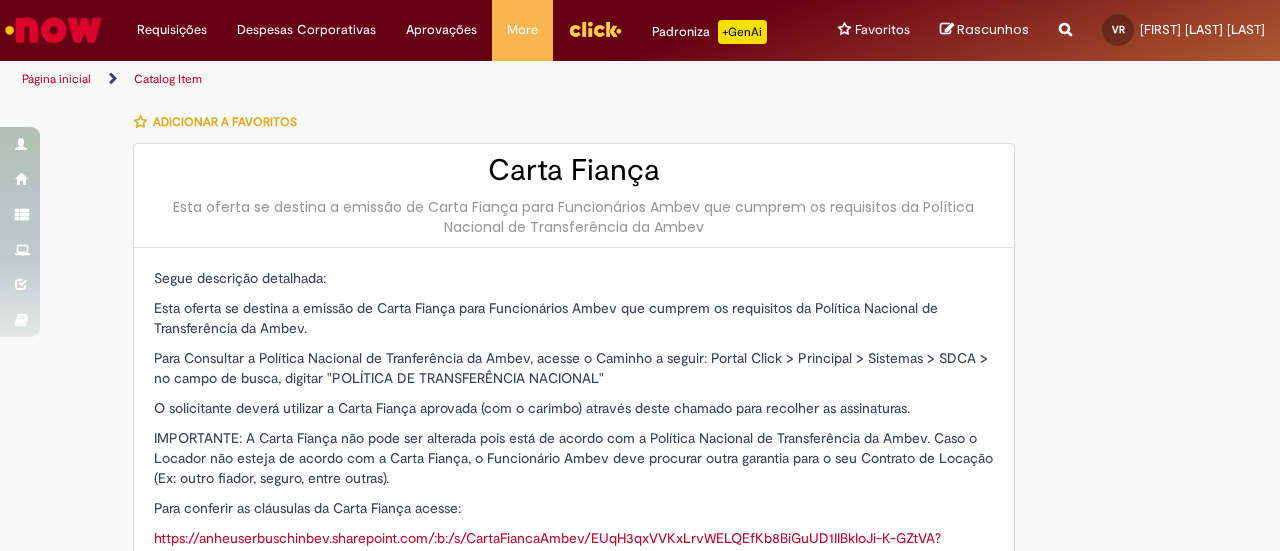 type on "********" 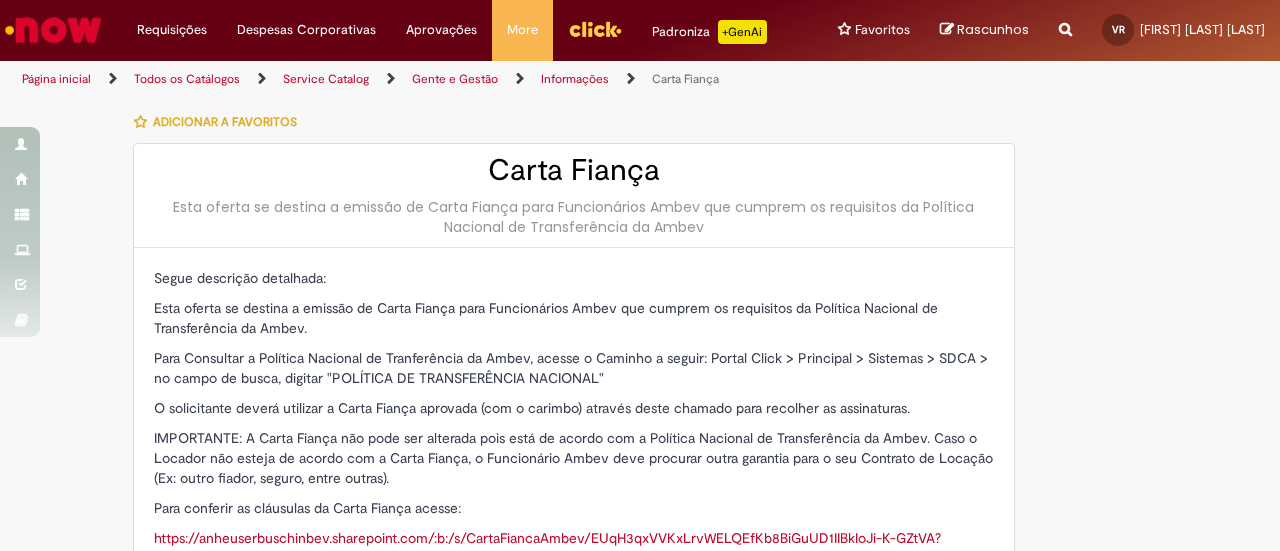 type on "**********" 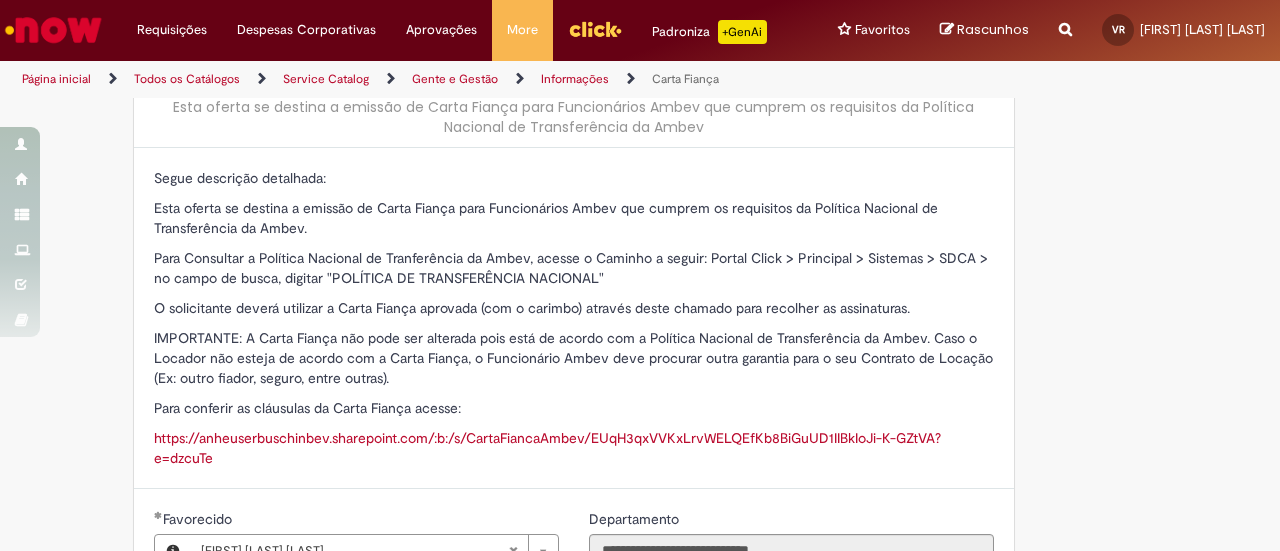 scroll, scrollTop: 200, scrollLeft: 0, axis: vertical 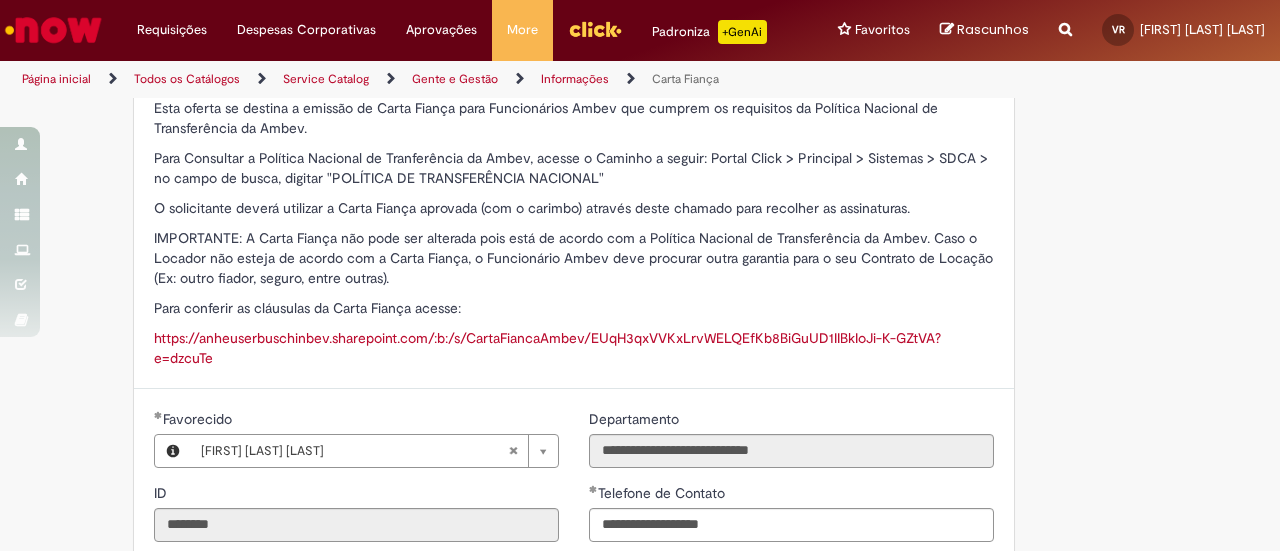 click on "https://anheuserbuschinbev.sharepoint.com/:b:/s/CartaFiancaAmbev/EUqH3qxVVKxLrvWELQEfKb8BiGuUD1IIBkIoJi-K-GZtVA?e=dzcuTe" at bounding box center [547, 348] 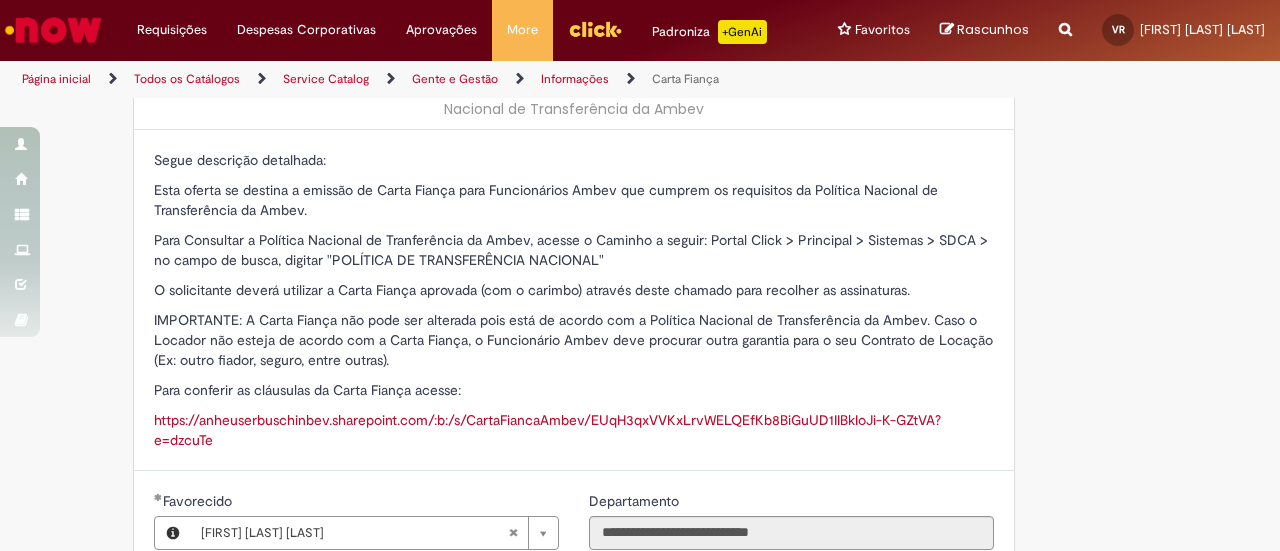 scroll, scrollTop: 0, scrollLeft: 0, axis: both 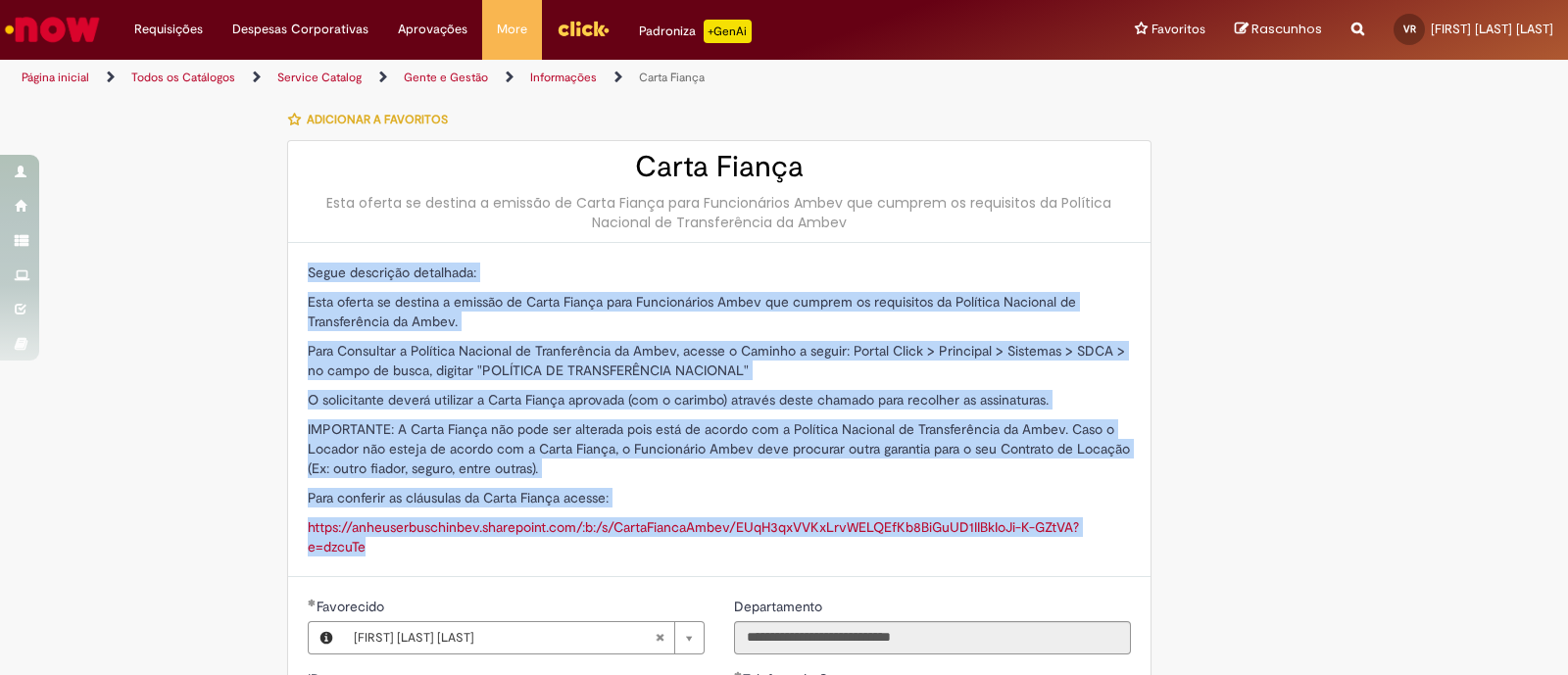 drag, startPoint x: 295, startPoint y: 265, endPoint x: 640, endPoint y: 541, distance: 441.81557 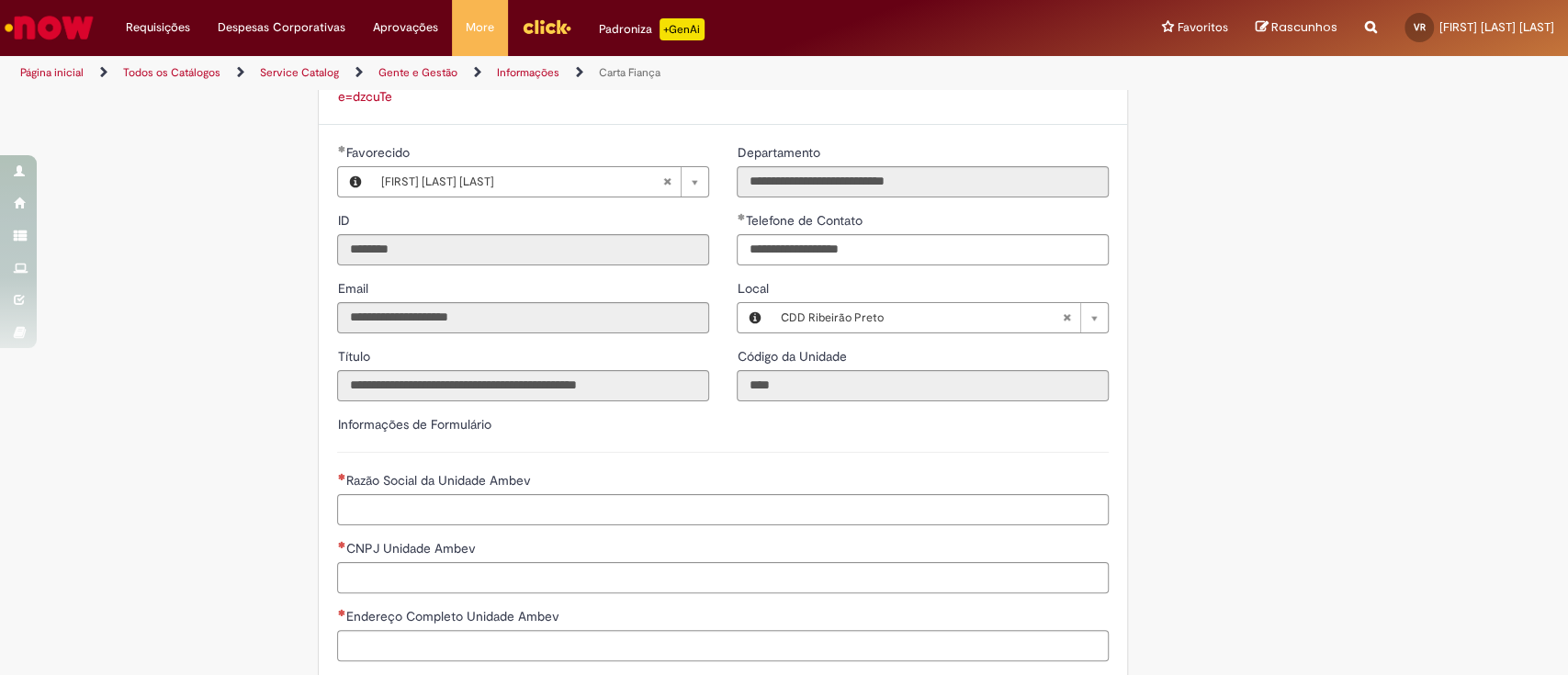 scroll, scrollTop: 451, scrollLeft: 0, axis: vertical 